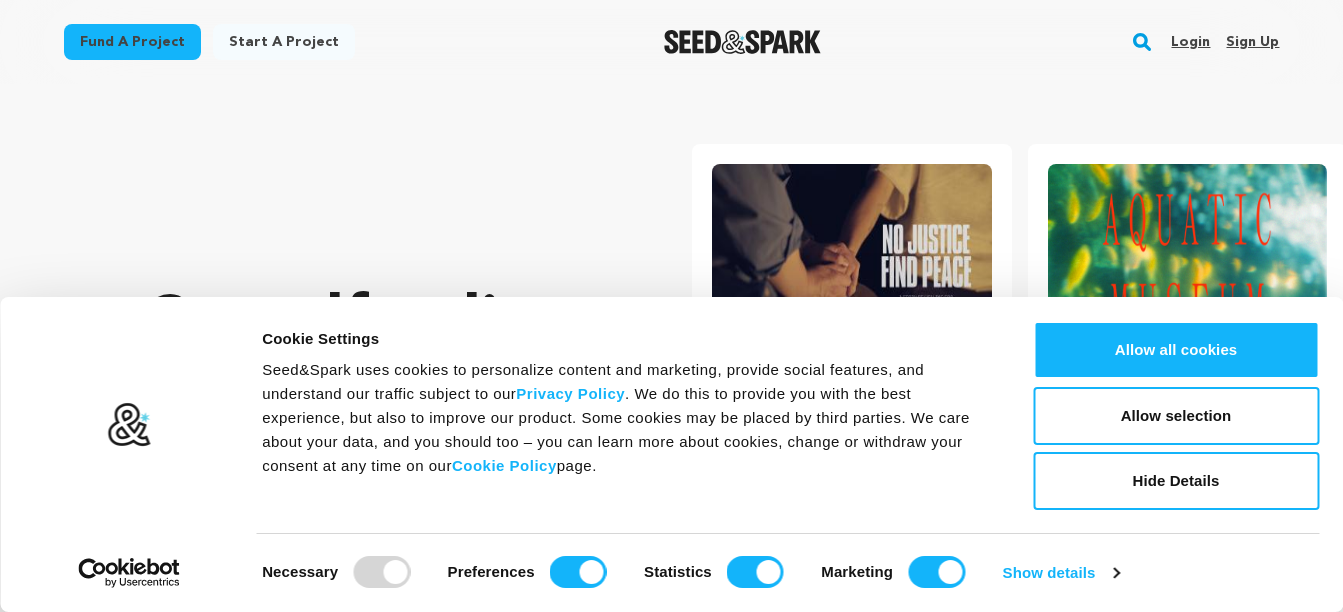 scroll, scrollTop: 0, scrollLeft: 0, axis: both 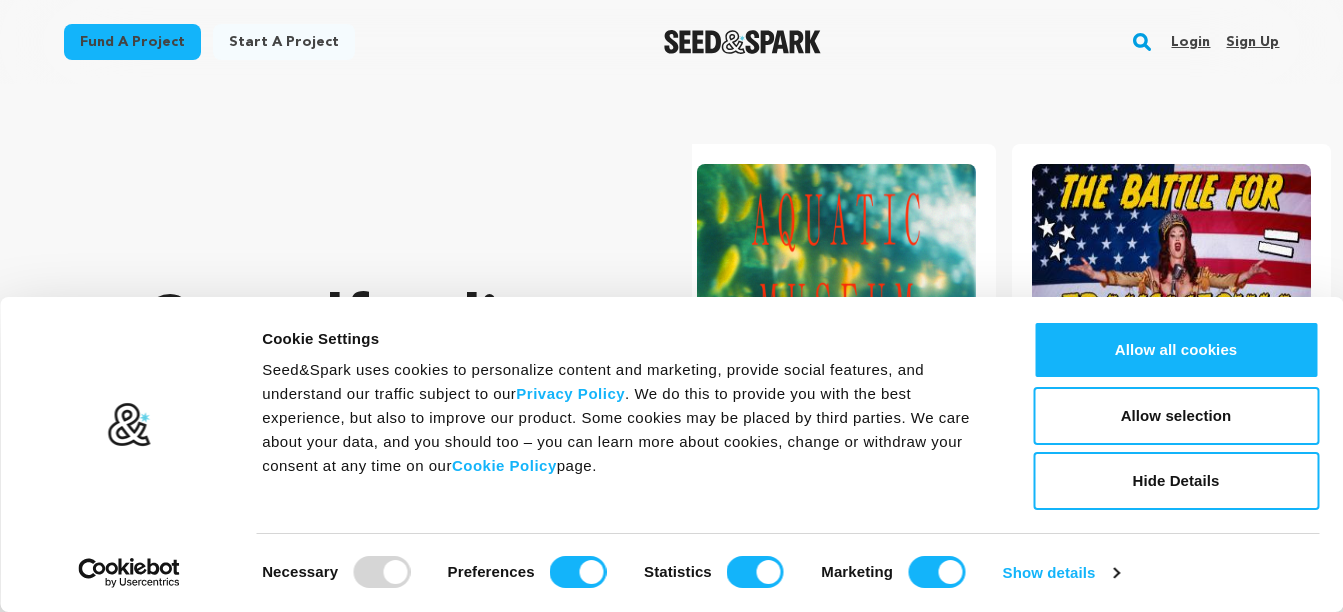 click on "Seed&Spark uses cookies to personalize content and marketing, provide social features, and understand our traffic subject to our  Privacy Policy . We do this to provide you with the best experience, but also to improve our product. Some cookies may be placed by third parties. We care about your data, and you should too – you can learn more about cookies, change or withdraw your consent at any time on our  Cookie Policy  page." at bounding box center (625, 418) 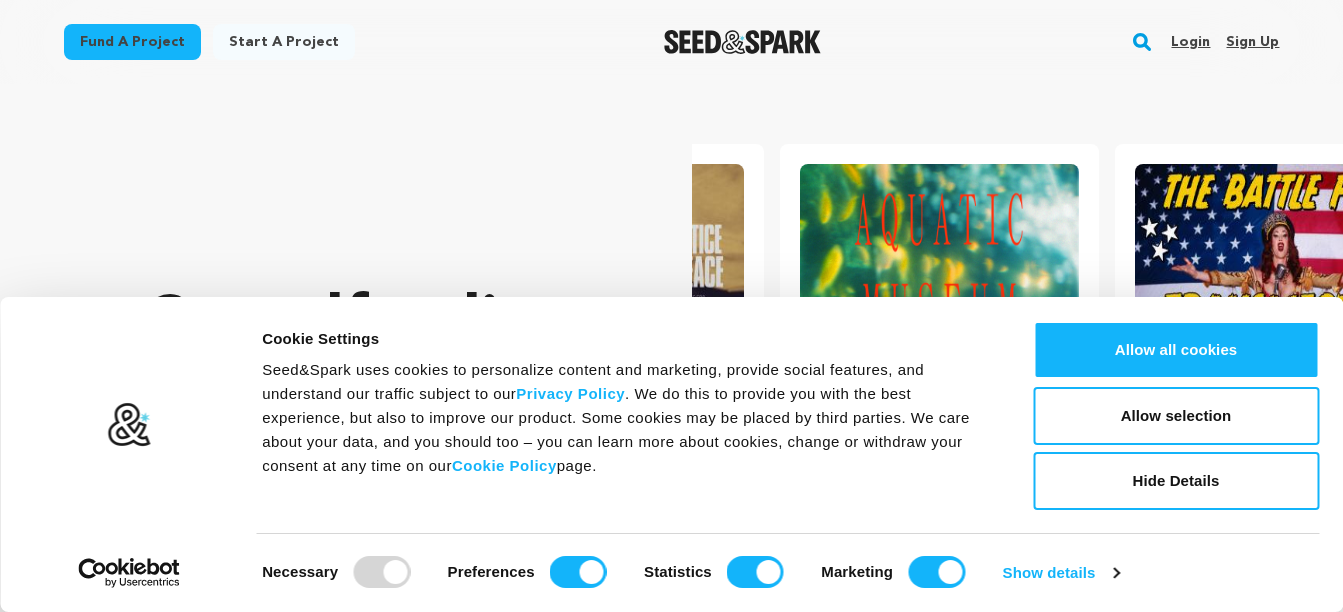 scroll, scrollTop: 0, scrollLeft: 0, axis: both 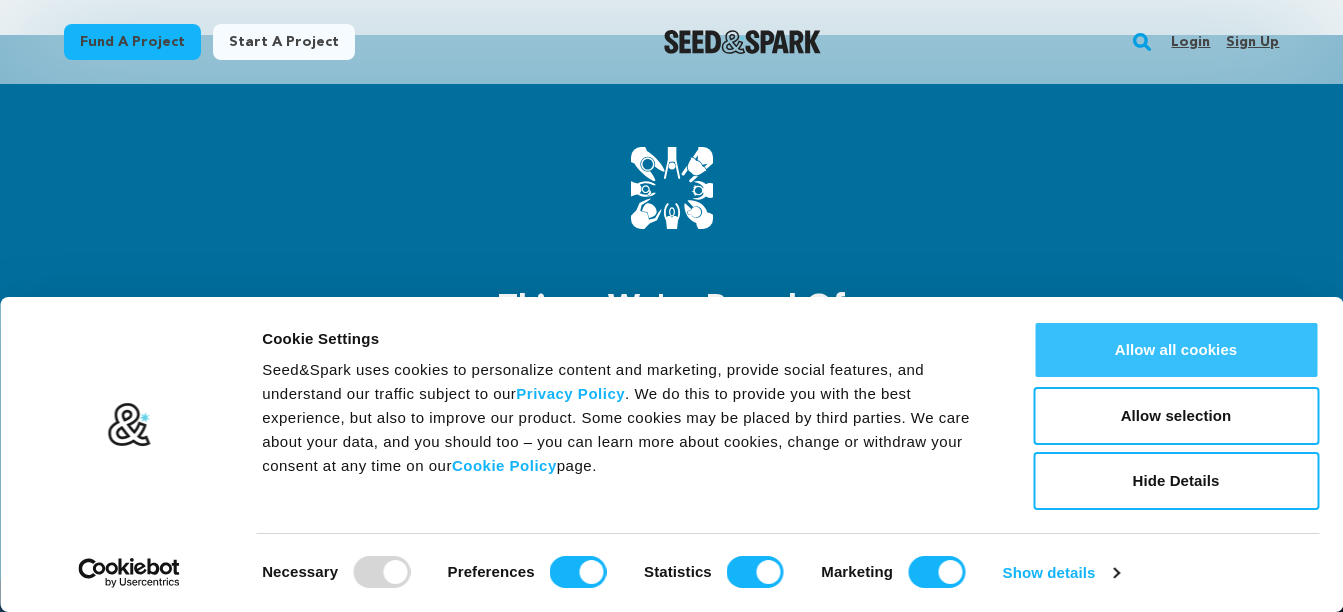 click on "Allow all cookies" at bounding box center [1176, 350] 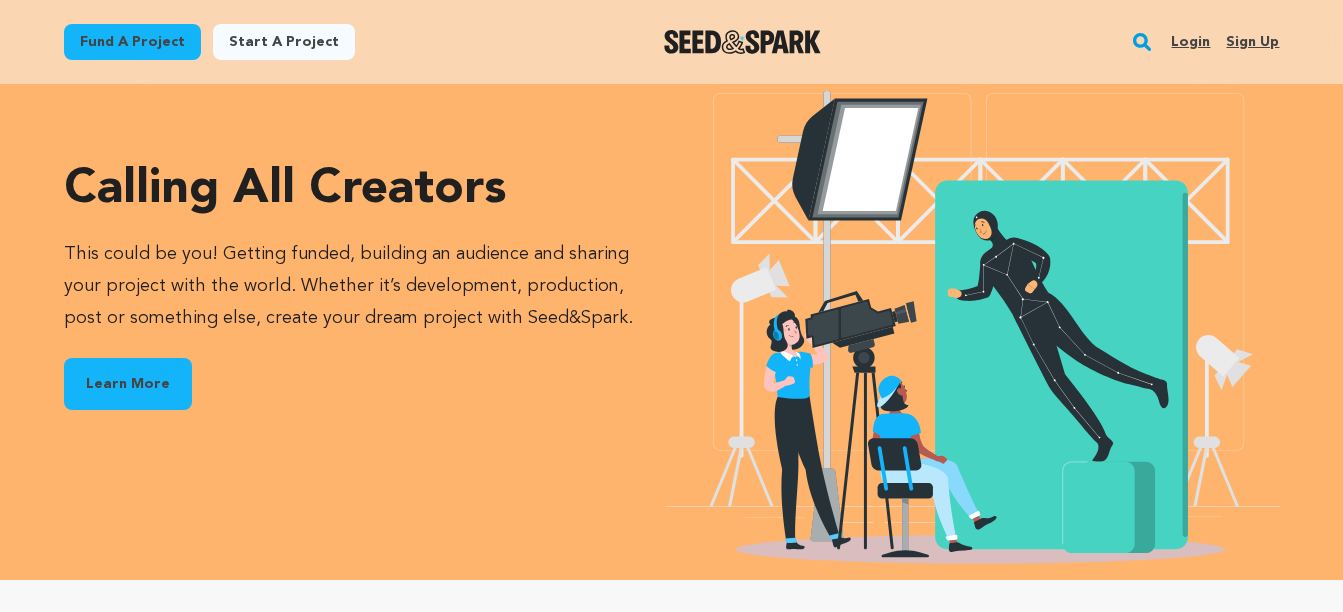 scroll, scrollTop: 2966, scrollLeft: 0, axis: vertical 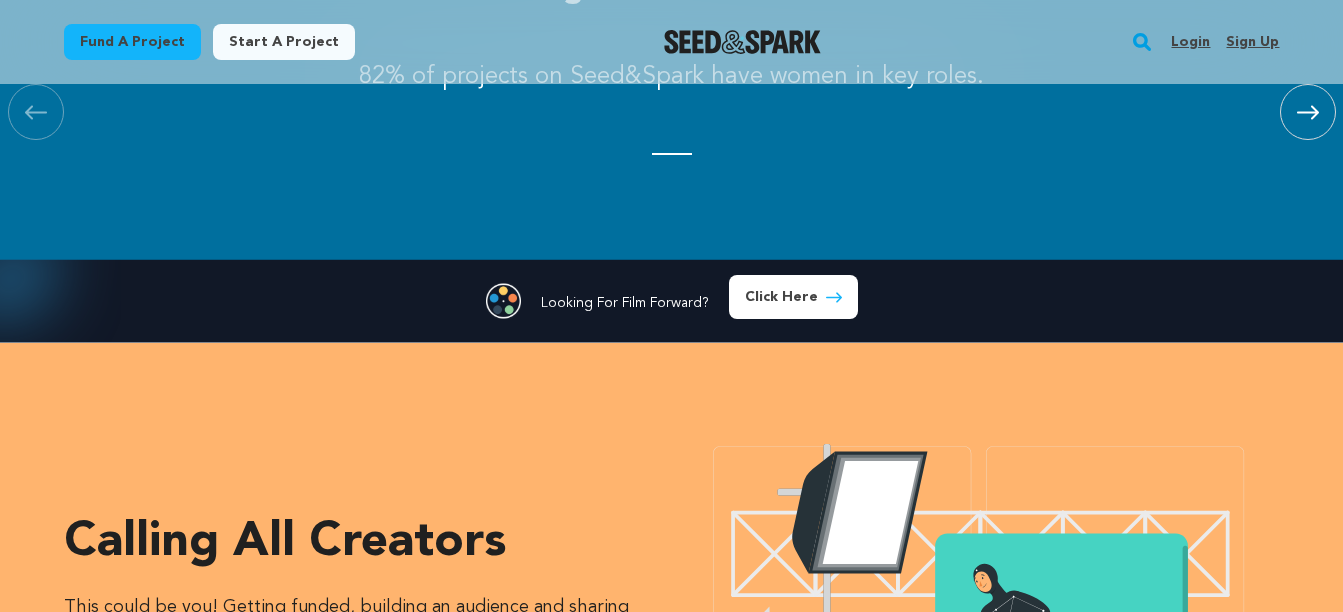 click on "Start a project" at bounding box center [284, 42] 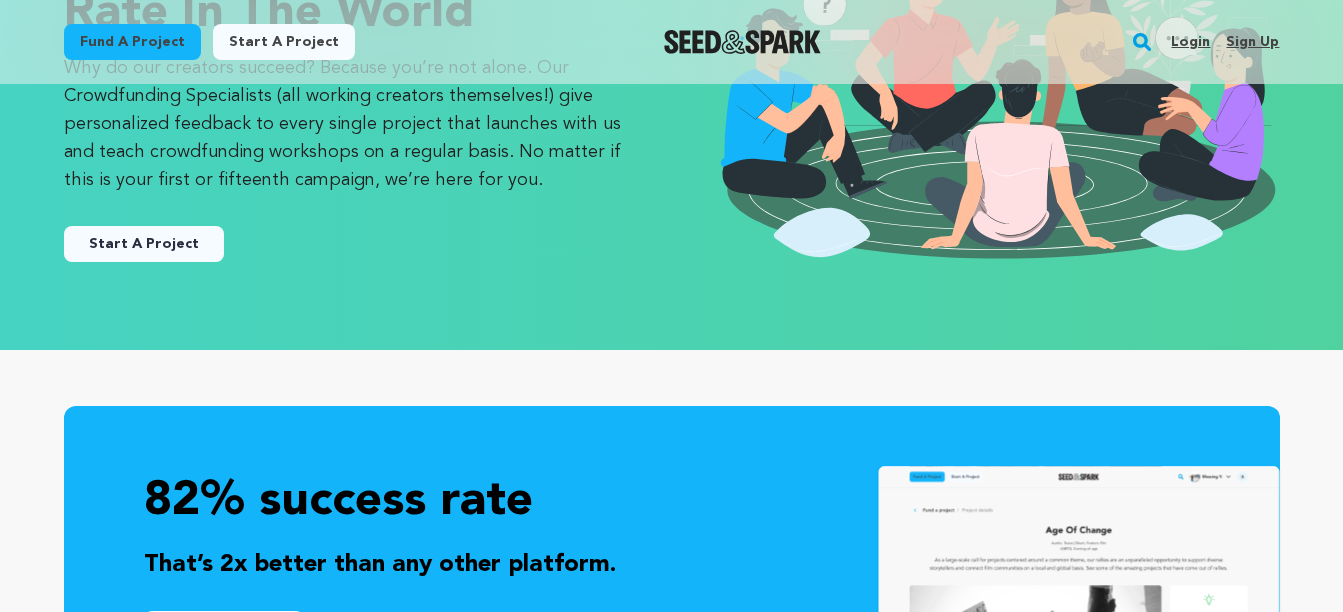 scroll, scrollTop: 0, scrollLeft: 0, axis: both 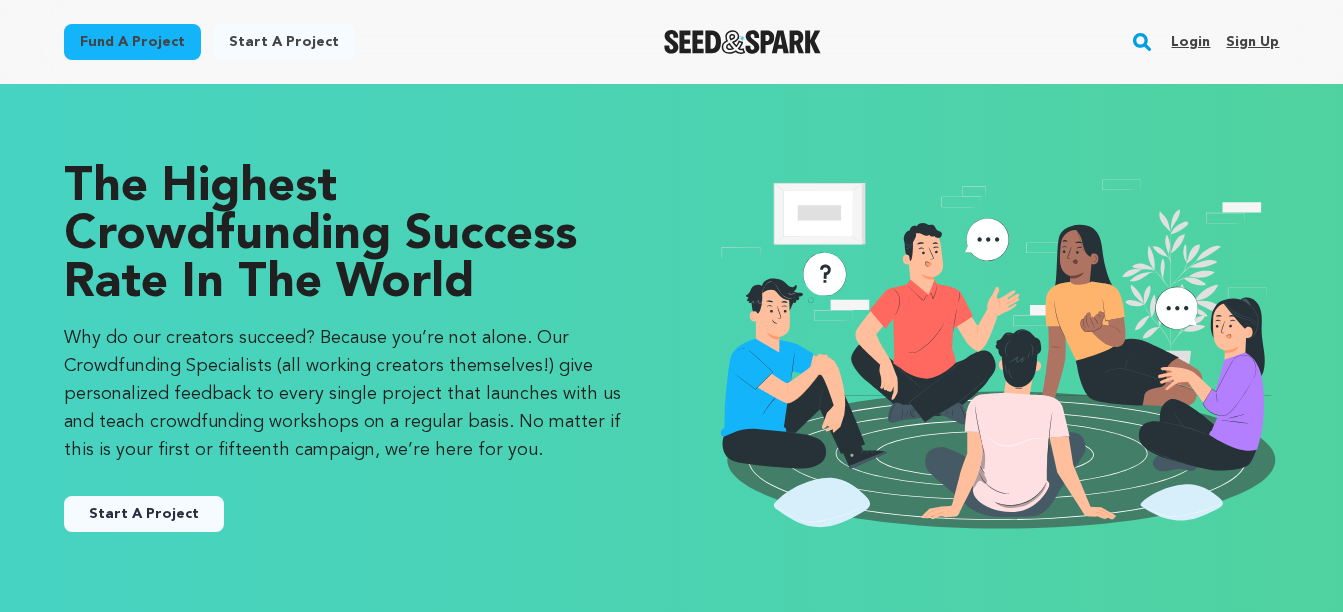 click on "Fund a project" at bounding box center [132, 42] 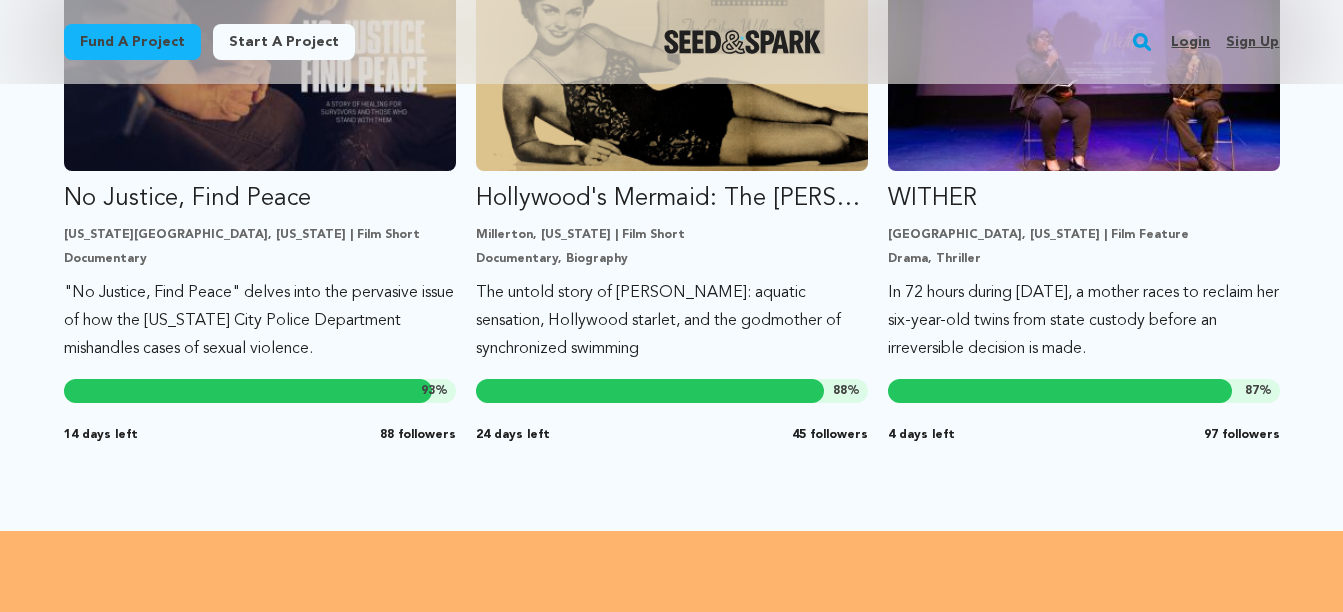 scroll, scrollTop: 1938, scrollLeft: 0, axis: vertical 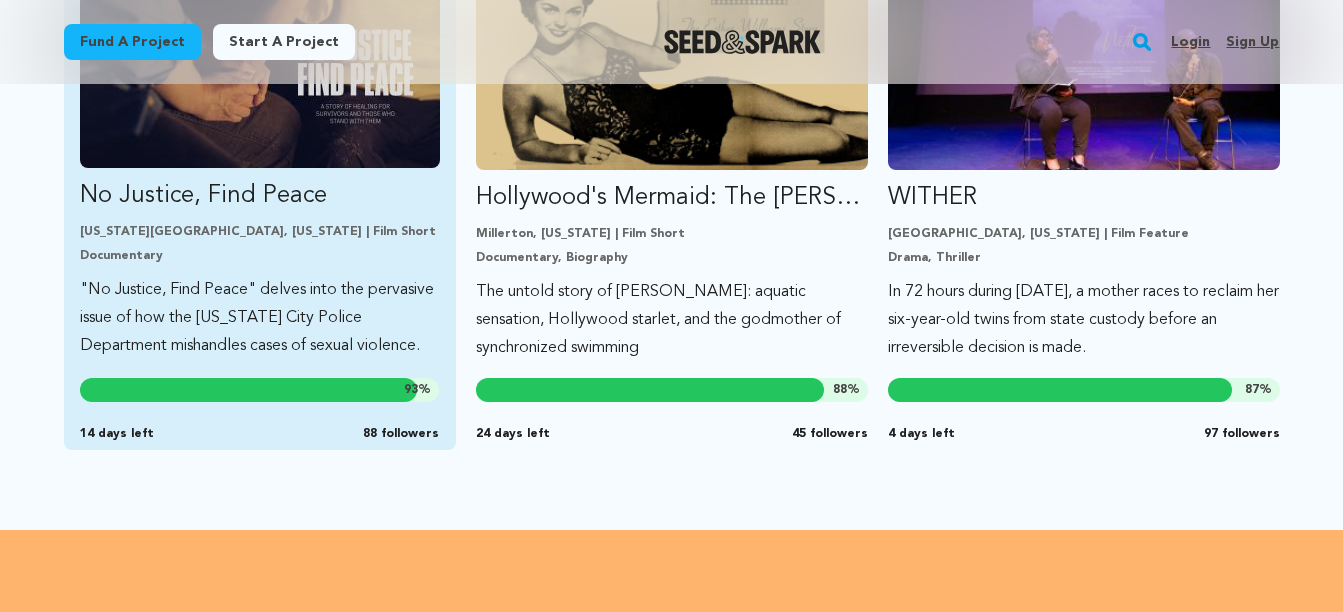 click on "No Justice, Find Peace
New York City, New York | Film Short
Documentary
"No Justice, Find Peace" delves into the pervasive issue of how the New York City Police Department mishandles cases of sexual violence.
93 %
14 days left
88 followers" at bounding box center [260, 163] 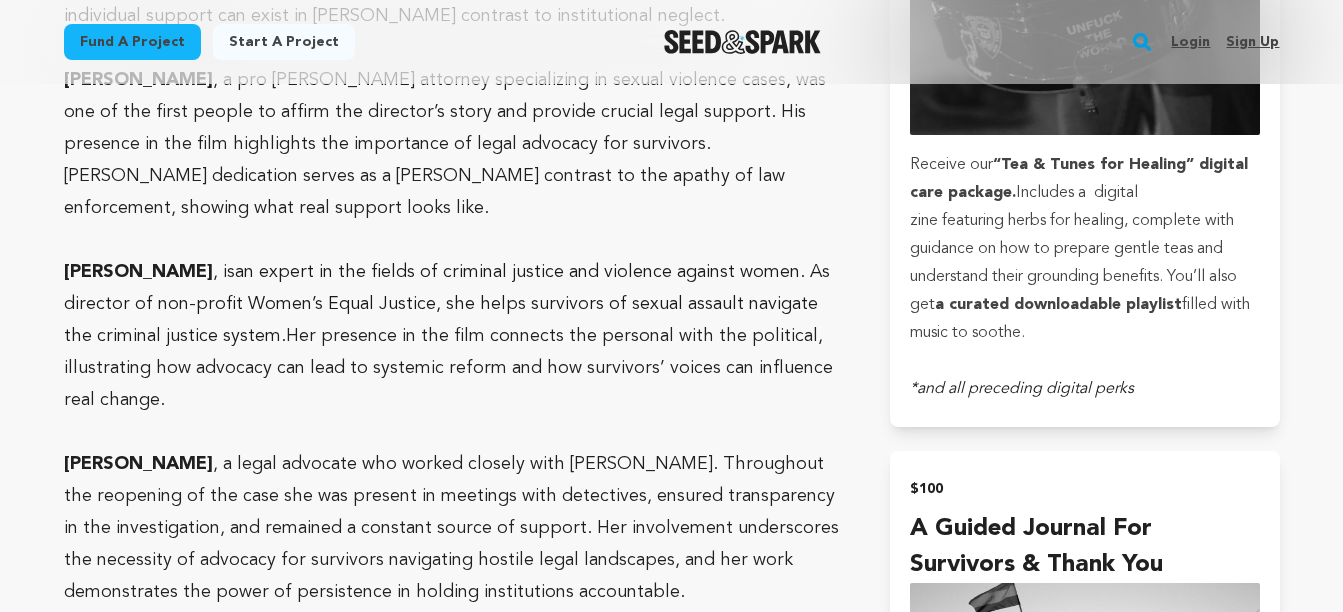 scroll, scrollTop: 4203, scrollLeft: 0, axis: vertical 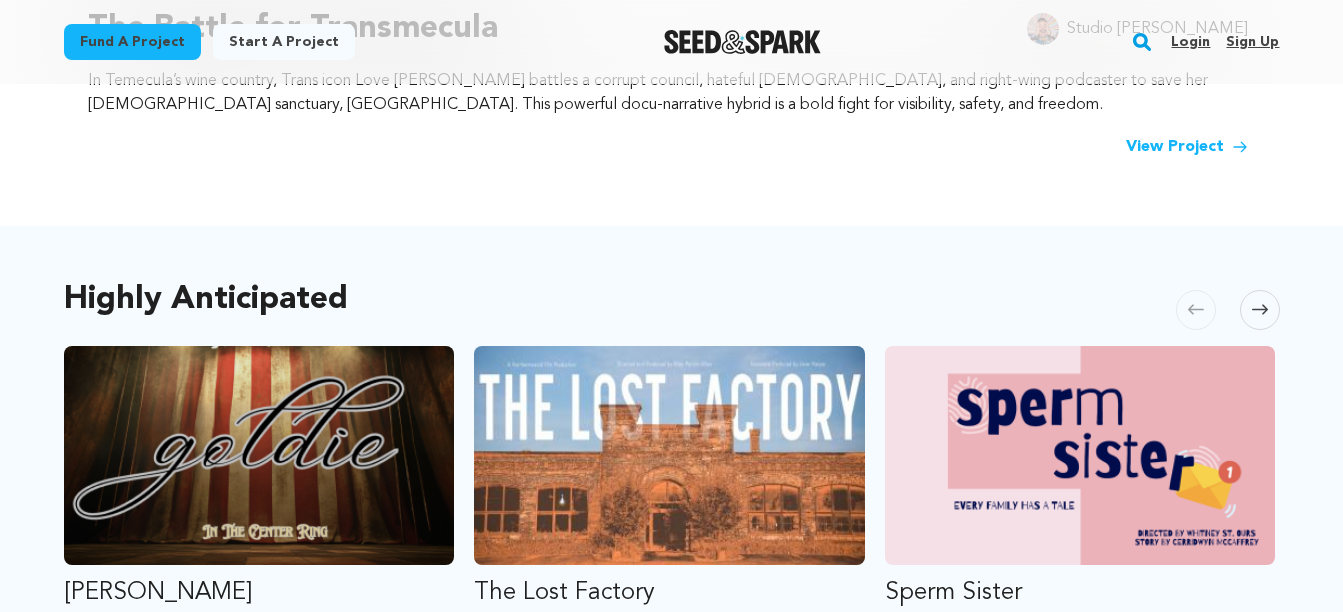 click at bounding box center [1260, 310] 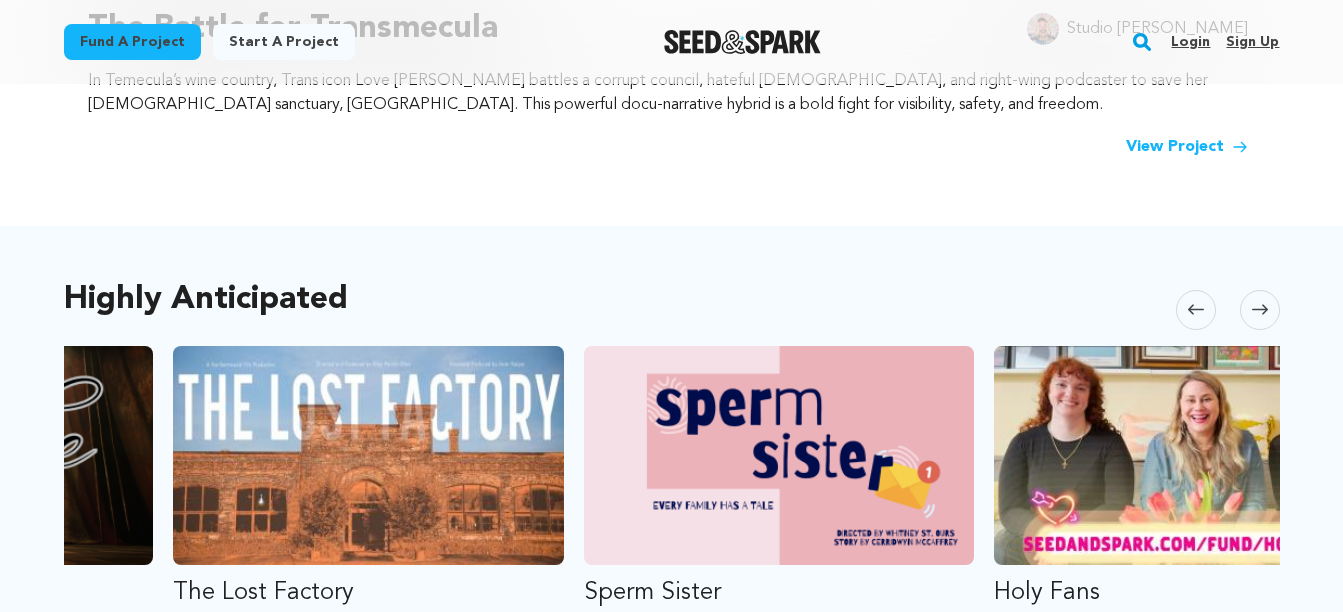 scroll, scrollTop: 0, scrollLeft: 411, axis: horizontal 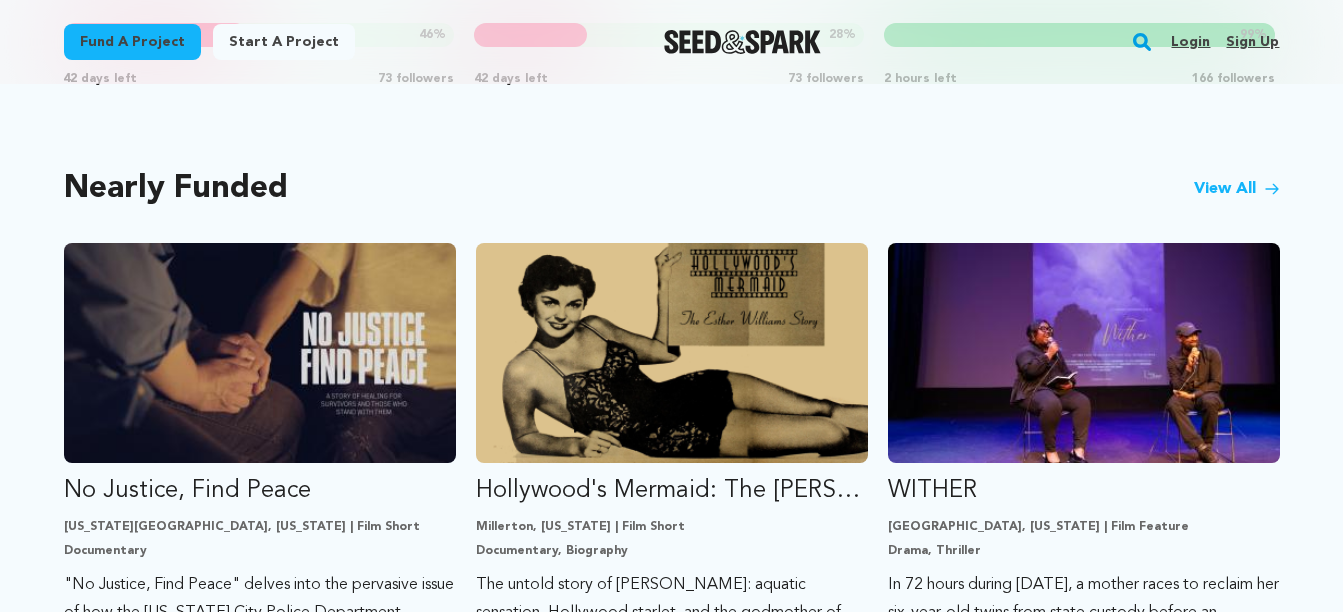 click on "View All" at bounding box center [1237, 189] 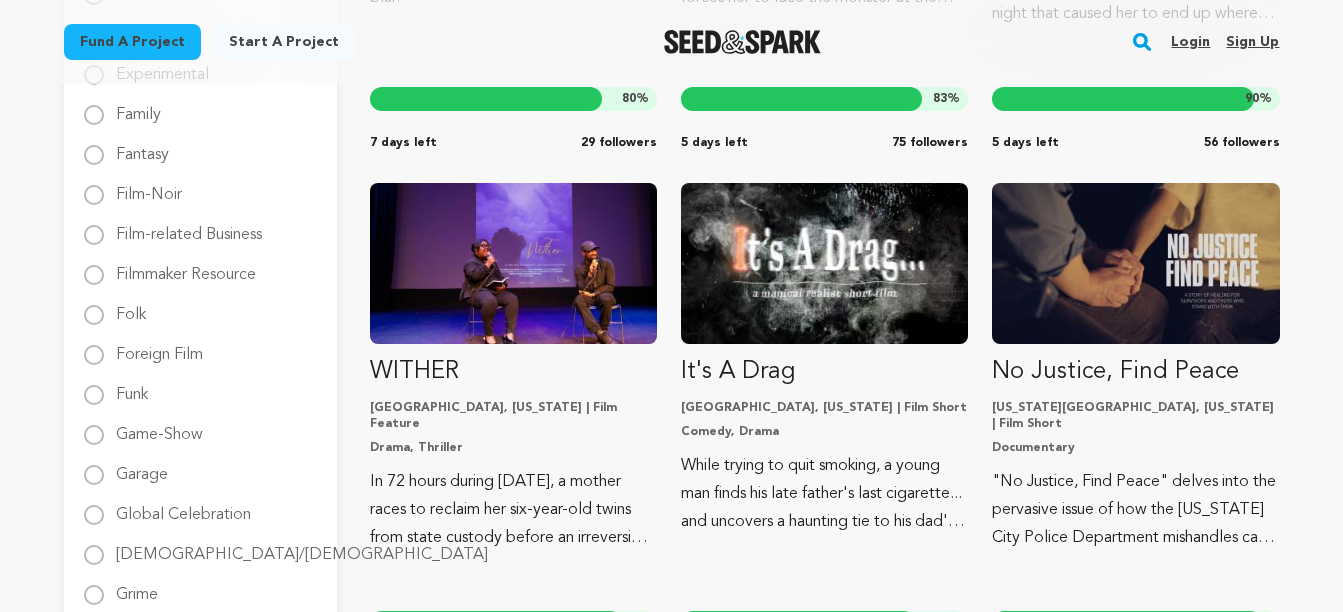 scroll, scrollTop: 1206, scrollLeft: 0, axis: vertical 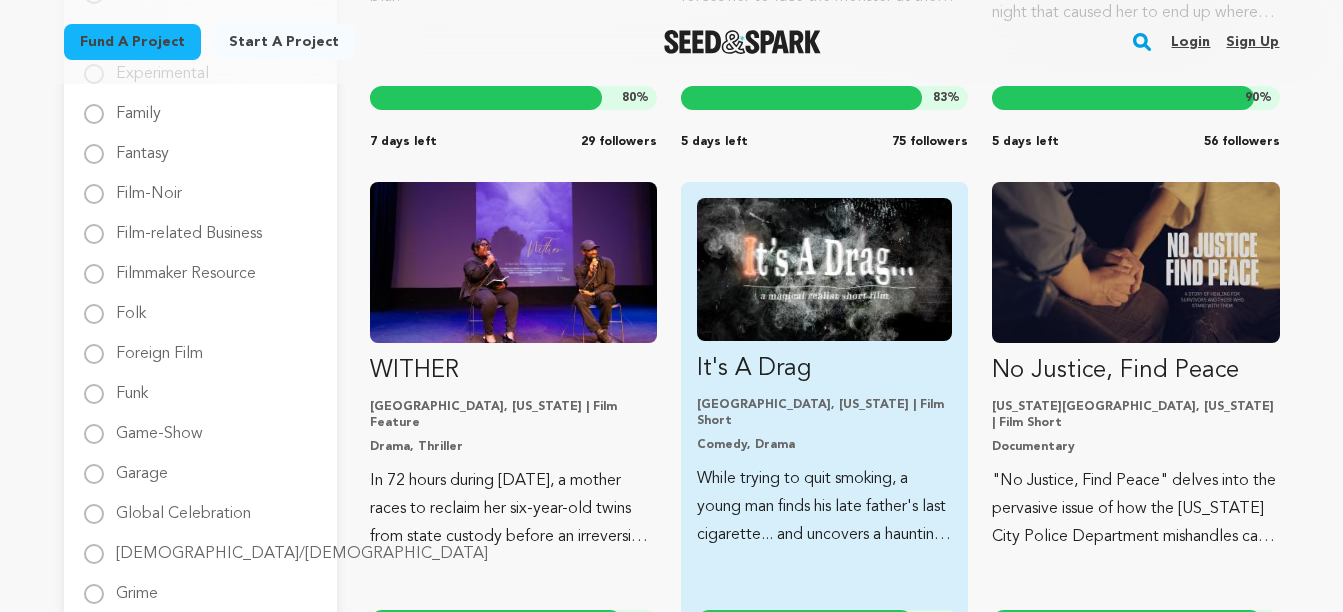 click at bounding box center [824, 269] 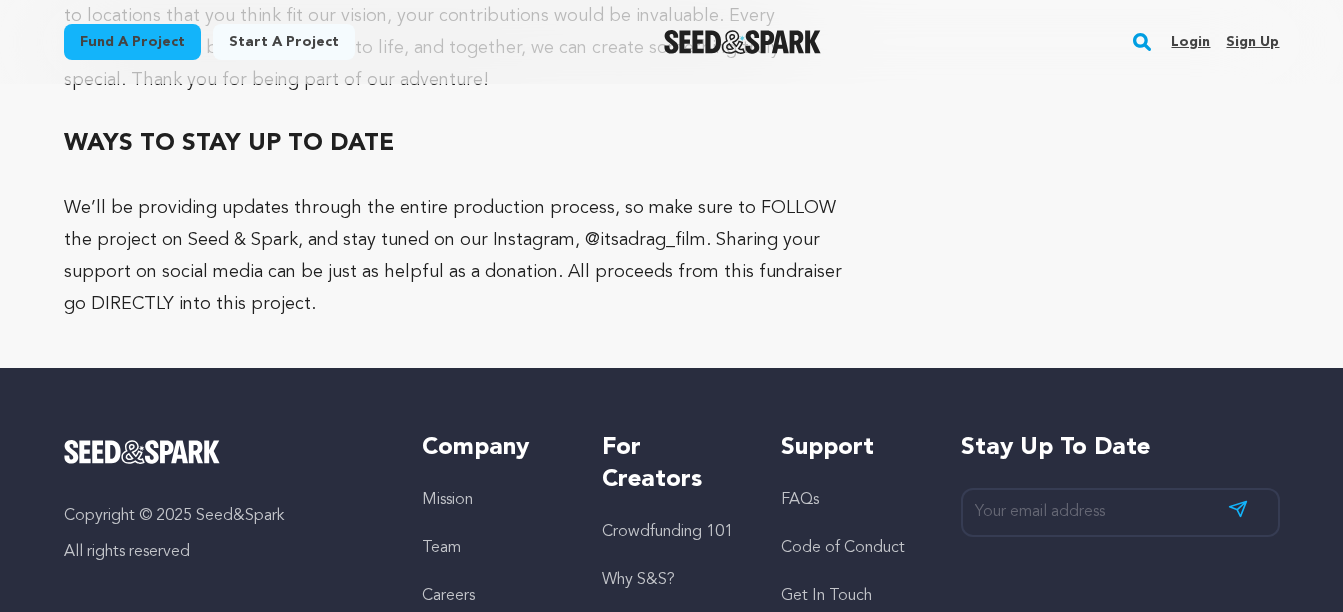 scroll, scrollTop: 5539, scrollLeft: 0, axis: vertical 